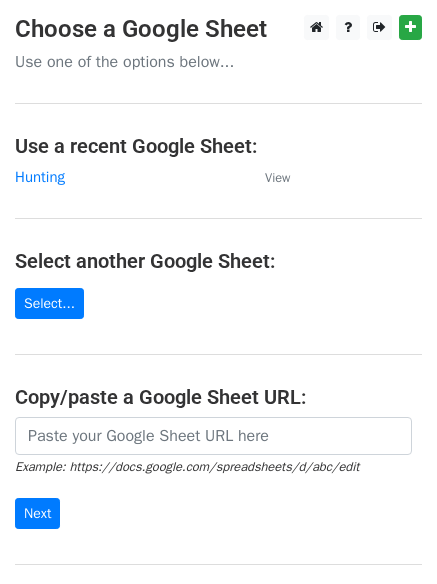 scroll, scrollTop: 0, scrollLeft: 0, axis: both 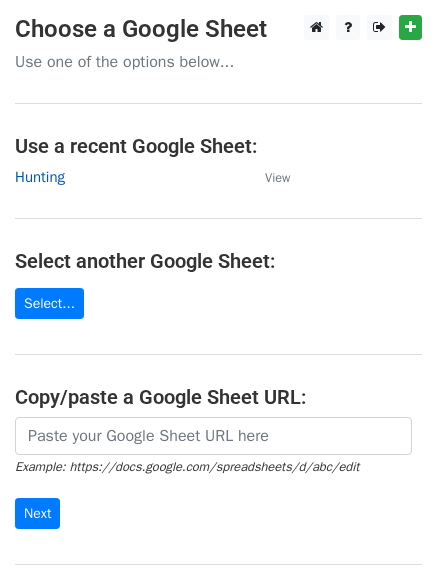 drag, startPoint x: 25, startPoint y: 180, endPoint x: 36, endPoint y: 190, distance: 14.866069 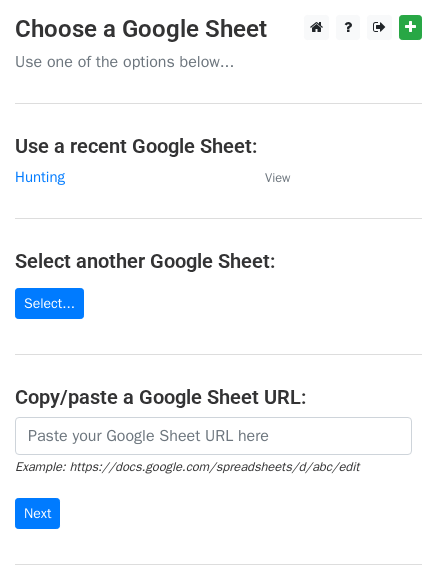 click on "Hunting" at bounding box center (40, 177) 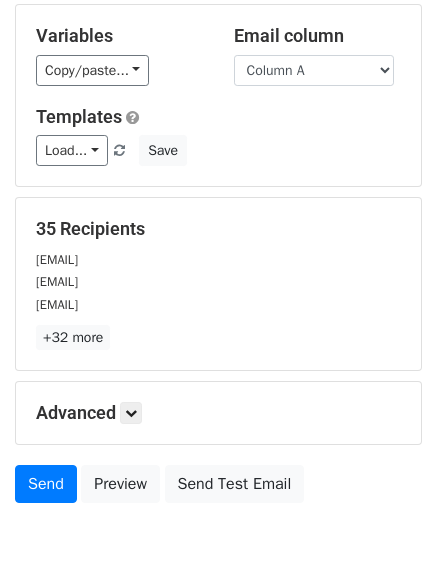 scroll, scrollTop: 193, scrollLeft: 0, axis: vertical 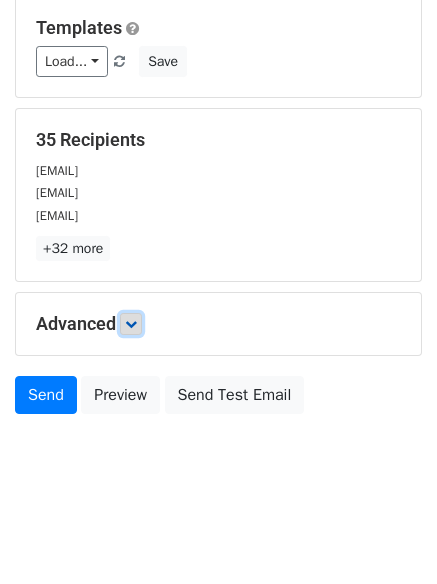 drag, startPoint x: 133, startPoint y: 331, endPoint x: 151, endPoint y: 352, distance: 27.658634 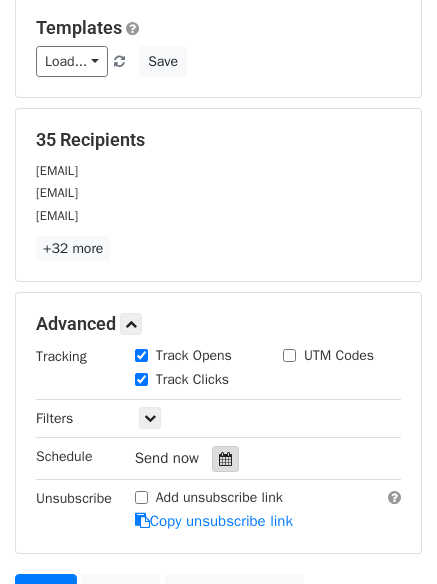 drag, startPoint x: 233, startPoint y: 452, endPoint x: 213, endPoint y: 451, distance: 20.024984 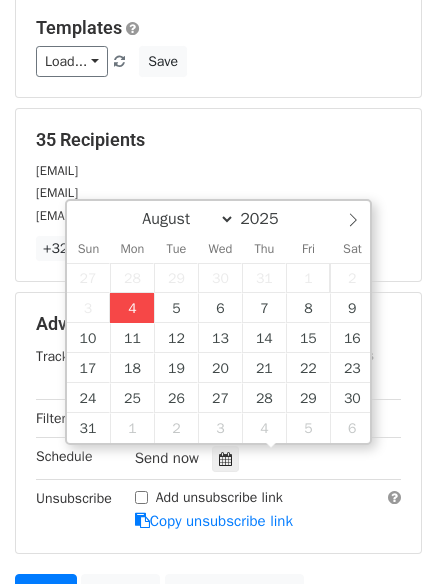 type on "2025-08-04 16:41" 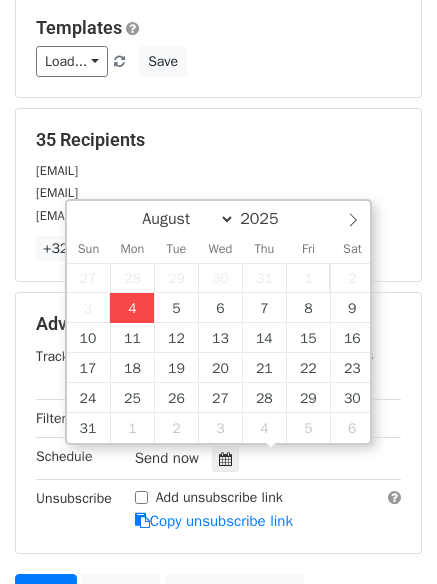 type on "04" 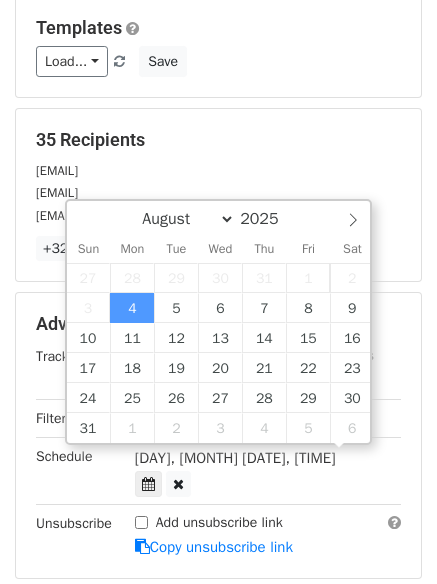 scroll, scrollTop: 1, scrollLeft: 0, axis: vertical 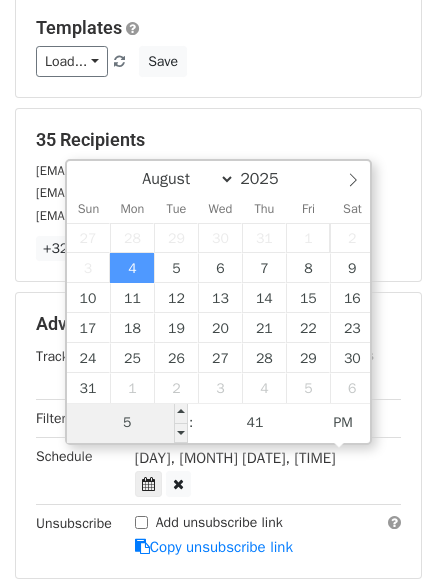 drag, startPoint x: 120, startPoint y: 420, endPoint x: 145, endPoint y: 420, distance: 25 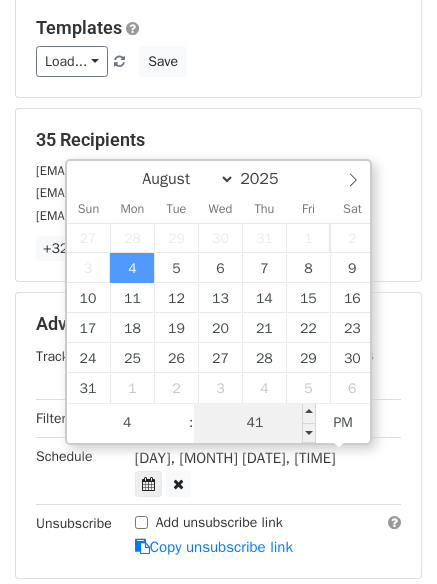 type on "04" 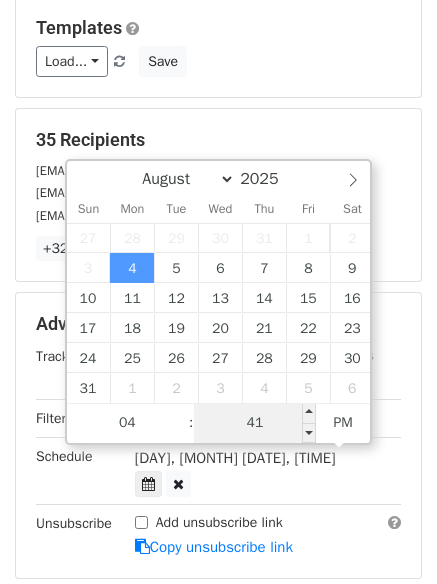 click on "41" at bounding box center (255, 423) 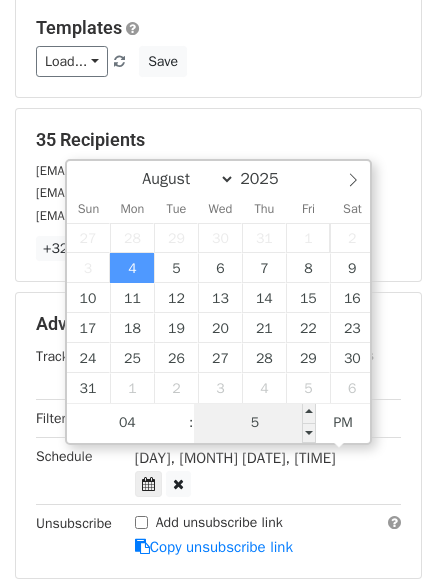 type on "55" 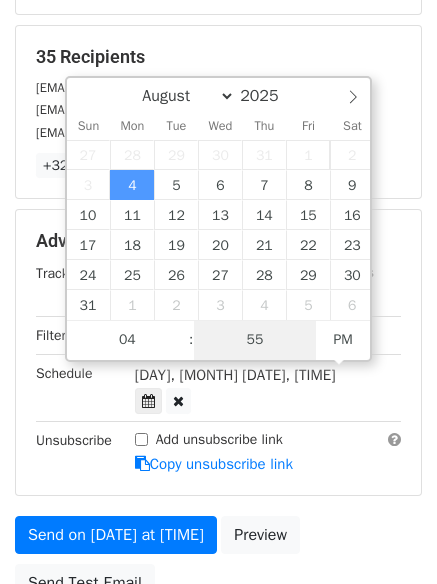 scroll, scrollTop: 437, scrollLeft: 0, axis: vertical 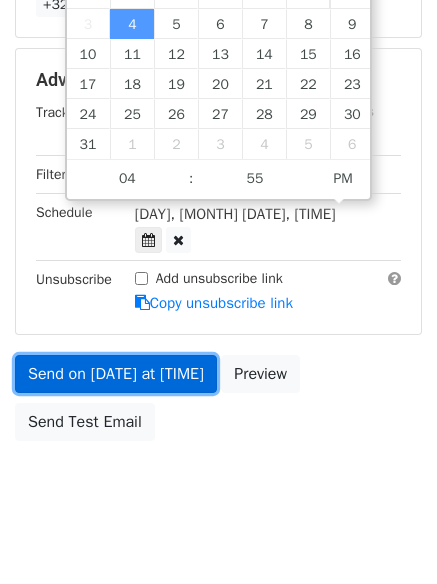 type on "2025-08-04 16:55" 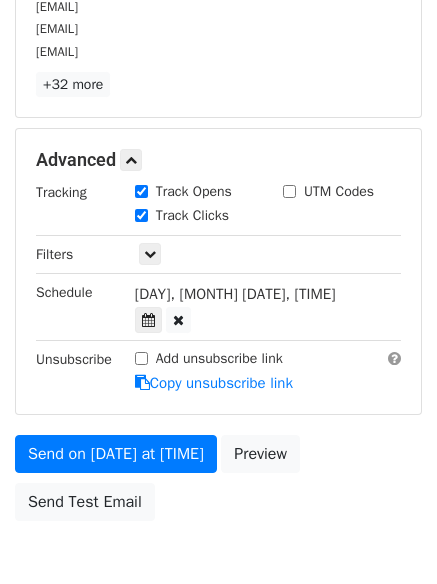 scroll, scrollTop: 437, scrollLeft: 0, axis: vertical 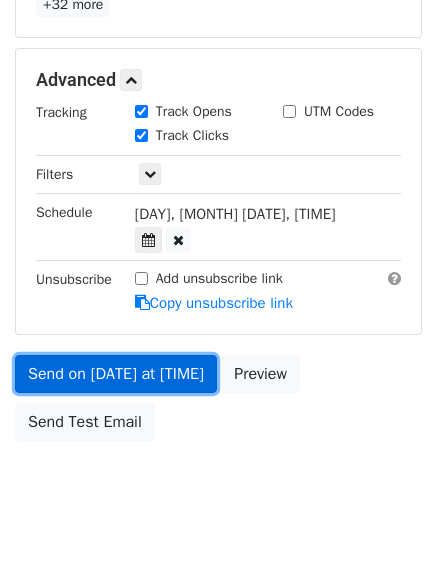 click on "Send on Aug 4 at 4:55pm" at bounding box center (116, 374) 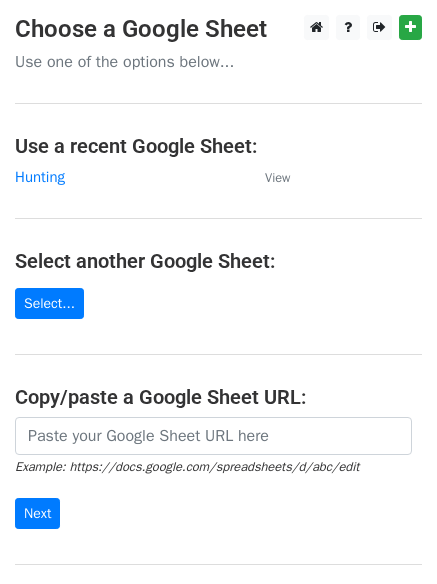 scroll, scrollTop: 0, scrollLeft: 0, axis: both 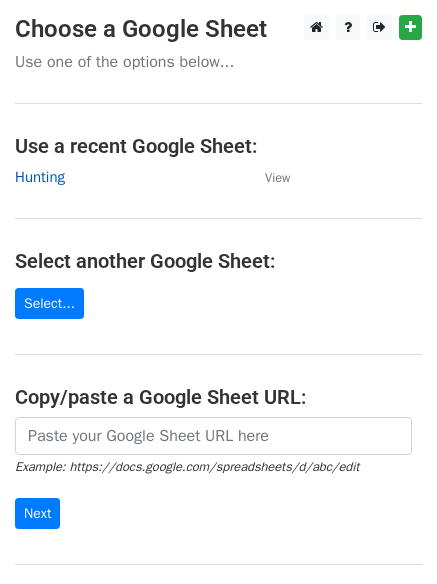 click on "Hunting" at bounding box center [40, 177] 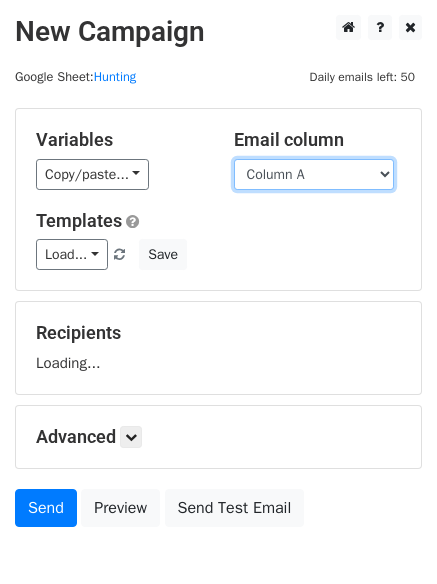 scroll, scrollTop: 0, scrollLeft: 0, axis: both 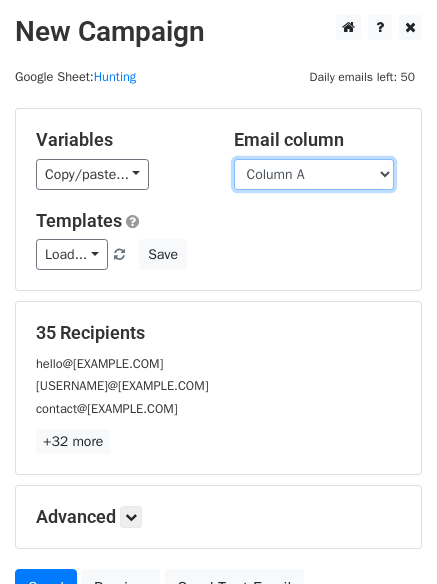 click on "Column A
Column B
Column C" at bounding box center (314, 174) 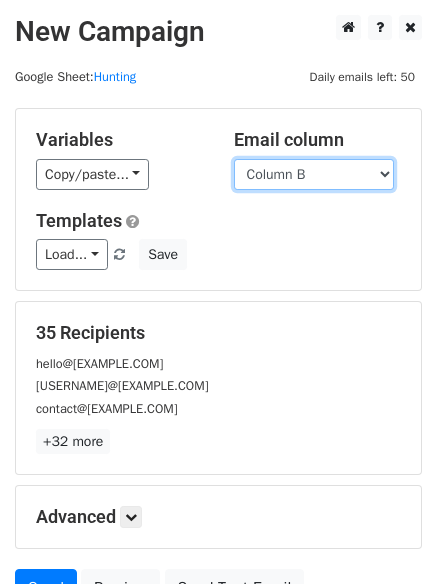 click on "Column A
Column B
Column C" at bounding box center [314, 174] 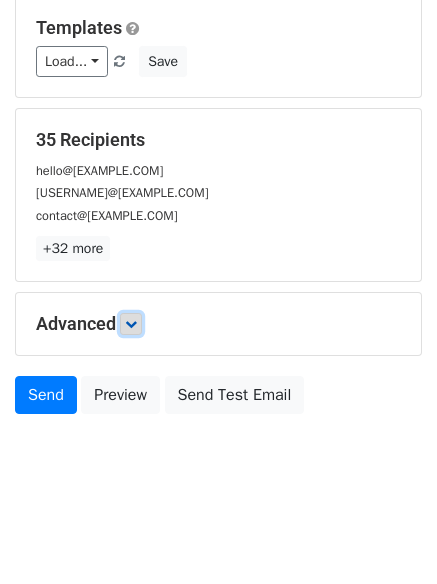 click at bounding box center (131, 324) 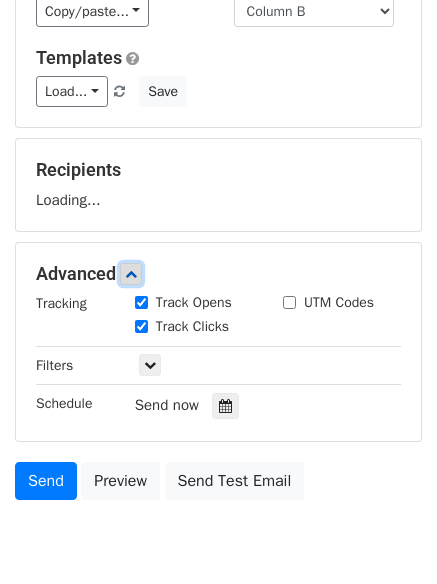 scroll, scrollTop: 208, scrollLeft: 0, axis: vertical 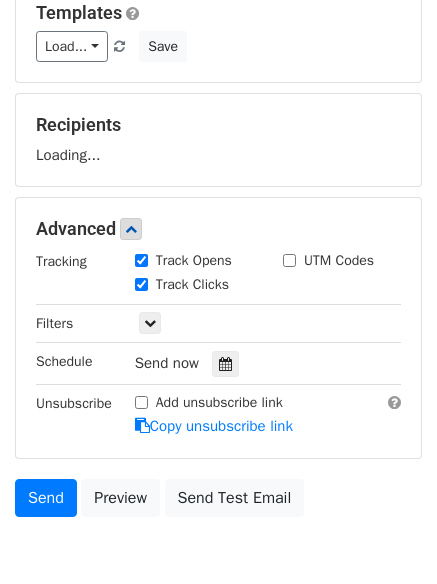 click on "Tracking
Track Opens
UTM Codes
Track Clicks
Filters
Only include spreadsheet rows that match the following filters:
Schedule
Send now
Unsubscribe
Add unsubscribe link
Copy unsubscribe link" at bounding box center (218, 344) 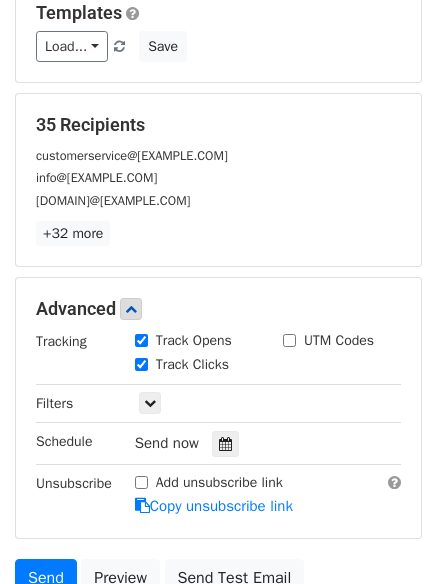 click on "Tracking
Track Opens
UTM Codes
Track Clicks
Filters
Only include spreadsheet rows that match the following filters:
Schedule
Send now
Unsubscribe
Add unsubscribe link
Copy unsubscribe link" at bounding box center (218, 424) 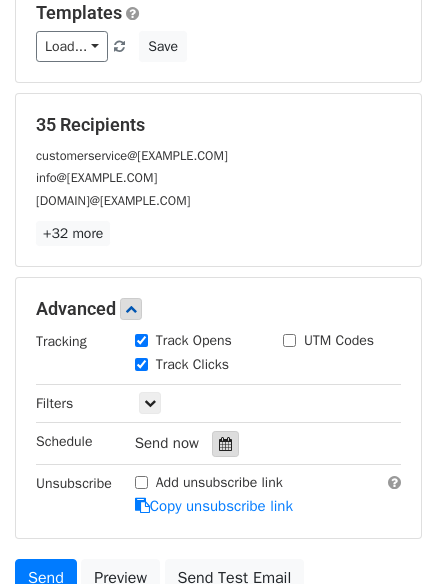 click at bounding box center [225, 444] 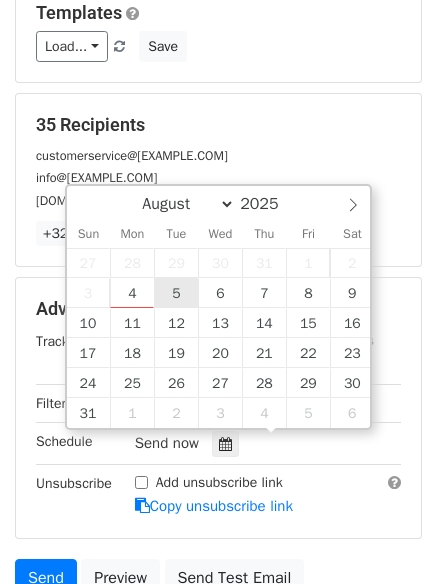 type on "2025-08-05 12:00" 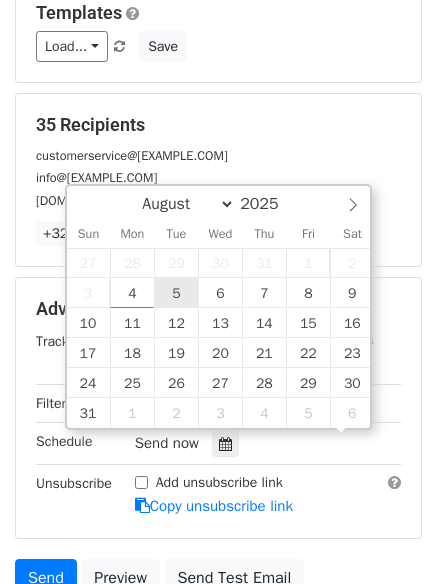 scroll, scrollTop: 1, scrollLeft: 0, axis: vertical 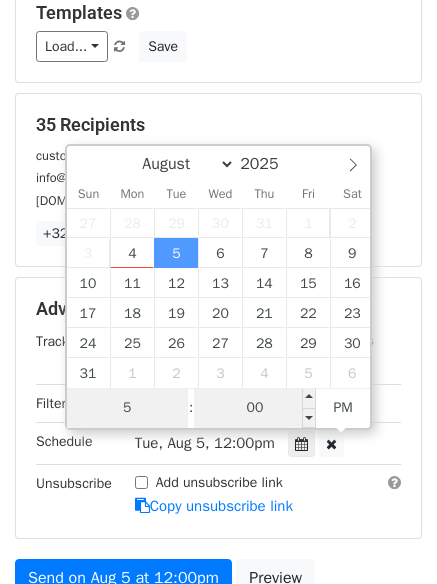 type on "5" 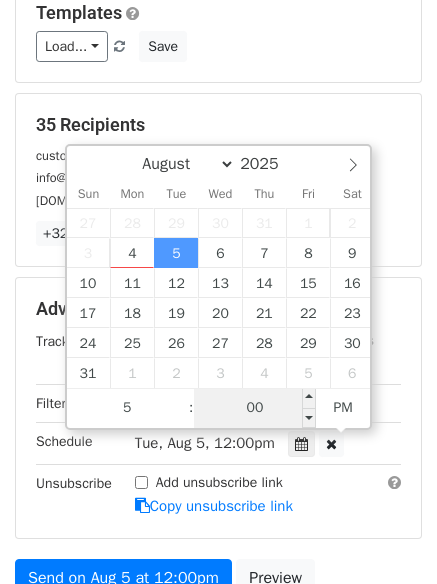 type on "2025-08-05 17:00" 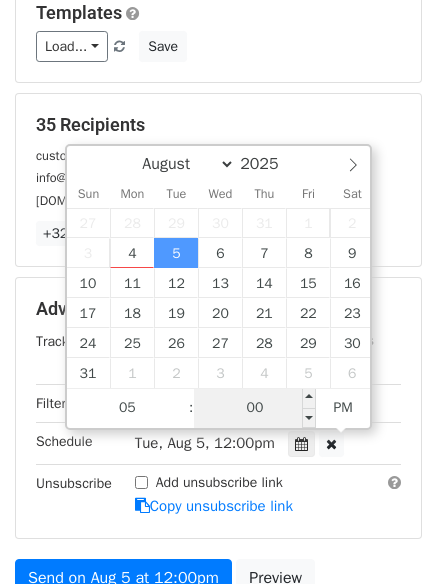 click on "00" at bounding box center (255, 408) 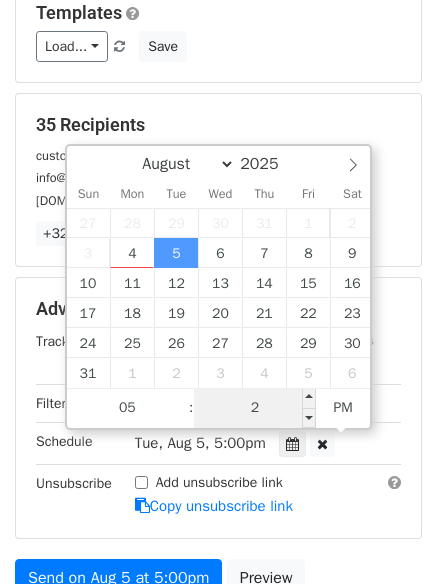 type on "22" 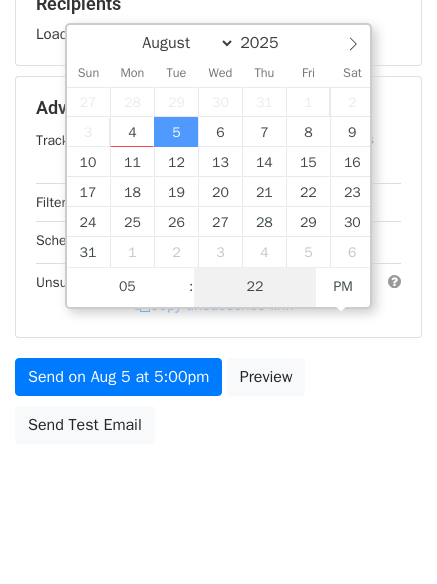 scroll, scrollTop: 357, scrollLeft: 0, axis: vertical 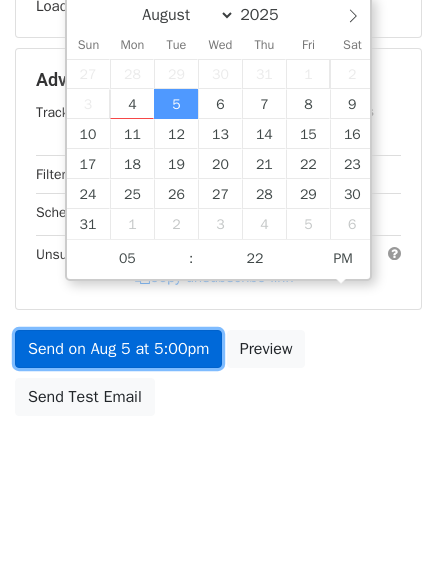 type on "2025-08-05 17:22" 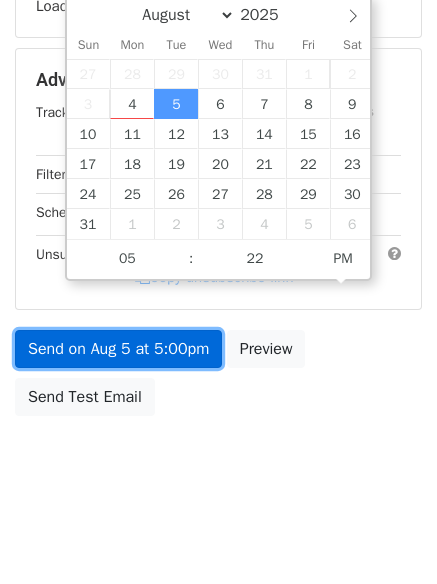 click on "Send on Aug 5 at 5:00pm" at bounding box center [118, 349] 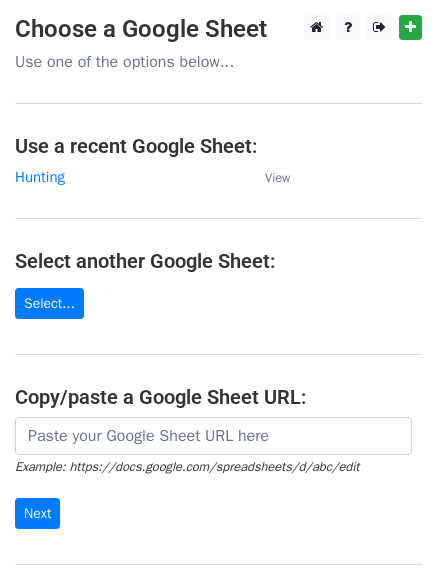 scroll, scrollTop: 0, scrollLeft: 0, axis: both 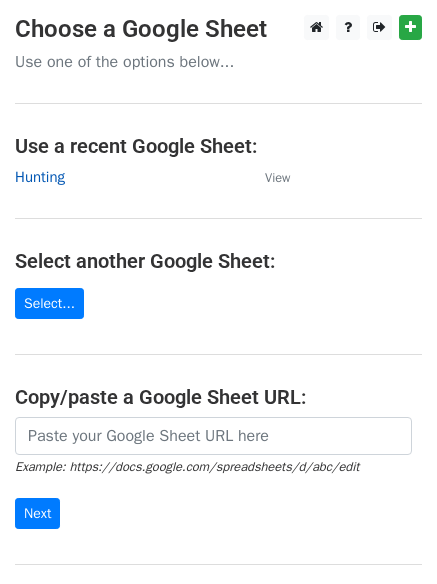 click on "Hunting" at bounding box center (40, 177) 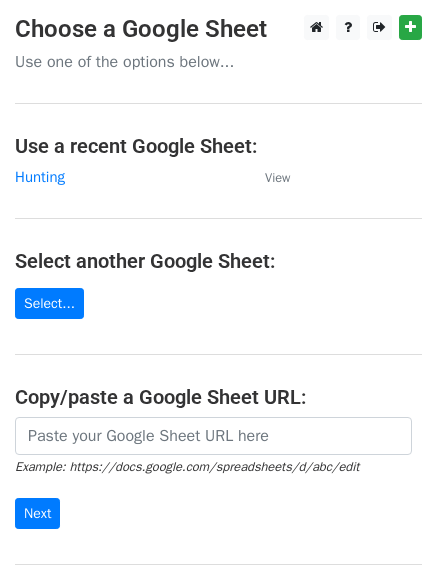 click on "Choose a Google Sheet
Use one of the options below...
Use a recent Google Sheet:
Hunting
View
Select another Google Sheet:
Select...
Copy/paste a Google Sheet URL:
Example:
https://docs.google.com/spreadsheets/d/abc/edit
Next
Google Sheets
Need help?
Help
×
Why do I need to copy/paste a Google Sheet URL?
Normally, MergeMail would show you a list of your Google Sheets to choose from, but because you didn't allow MergeMail access to your Google Drive, it cannot show you a list of your Google Sheets. You can read more about permissions in our  support pages .
If you'd like to see a list of your Google Sheets, you'll need to  sign out of MergeMail  and then sign back in and allow access to your Google Drive.
Are your recipients in a CSV or Excel file?
Import your CSV or Excel file into a Google Sheet  then try again.
Need help with something else?
Read our  ," at bounding box center (218, 325) 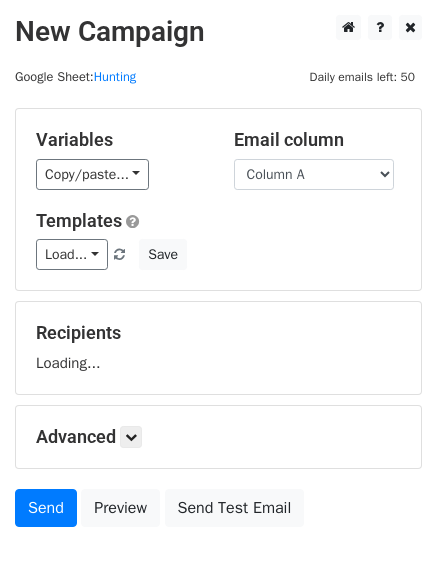 scroll, scrollTop: 0, scrollLeft: 0, axis: both 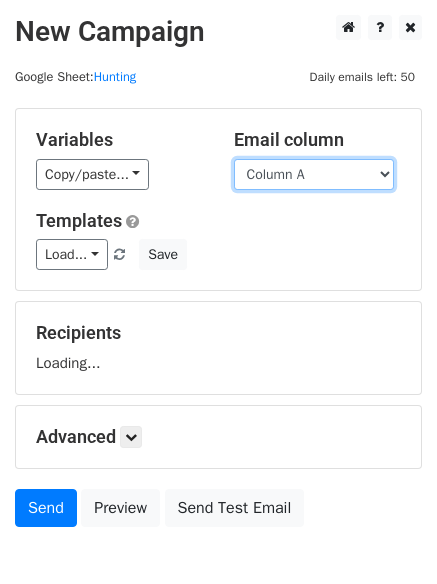 click on "Column A
Column B
Column C" at bounding box center [314, 174] 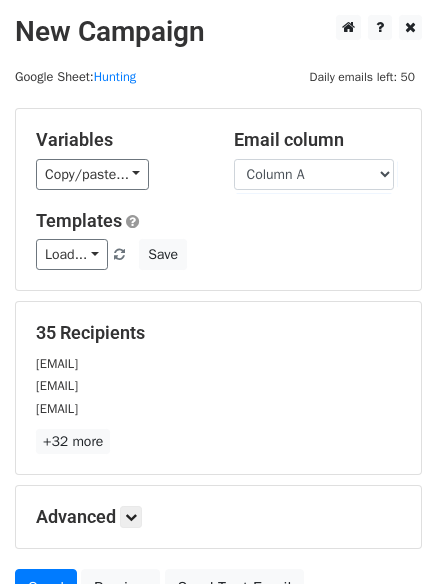 click on "Load...
No templates saved
Save" at bounding box center (218, 254) 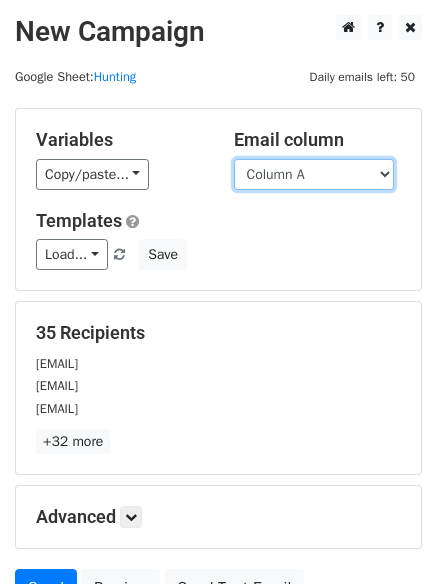 click on "Column A
Column B
Column C" at bounding box center (314, 174) 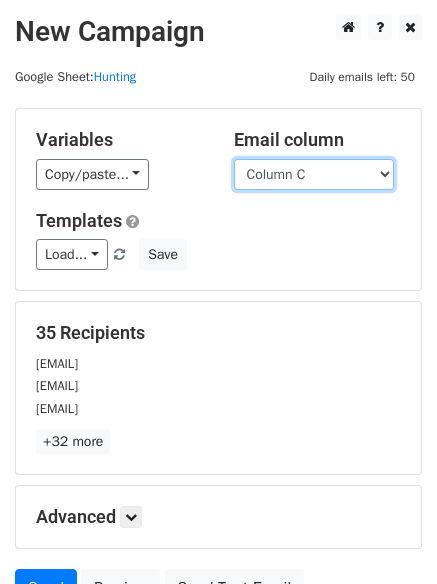 click on "Column A
Column B
Column C" at bounding box center (314, 174) 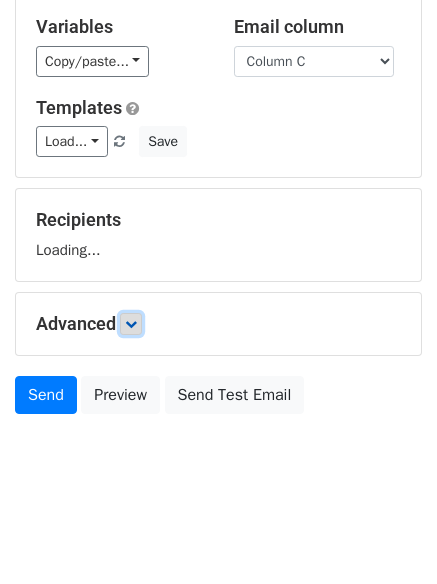 click at bounding box center (131, 324) 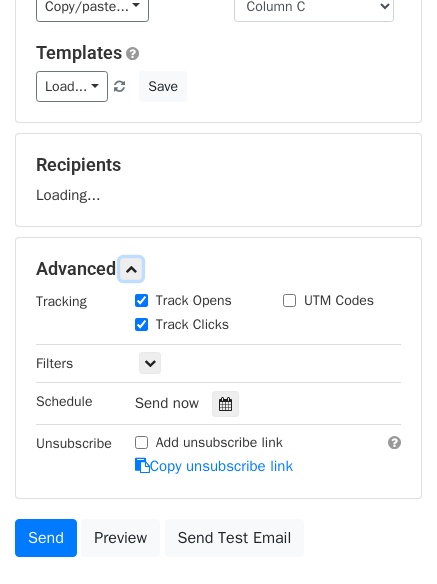 scroll, scrollTop: 232, scrollLeft: 0, axis: vertical 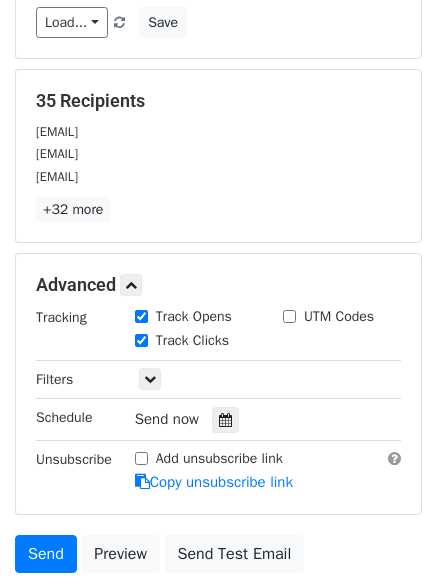click on "Track Clicks" at bounding box center [194, 342] 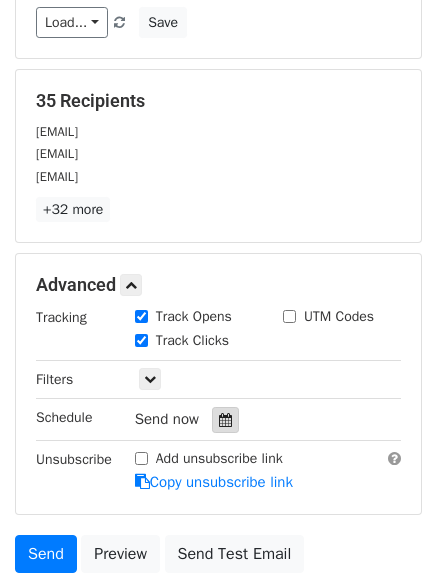 click at bounding box center [225, 420] 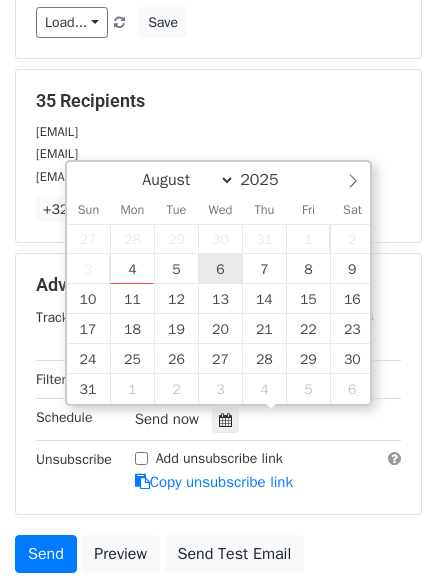 type on "2025-08-06 12:00" 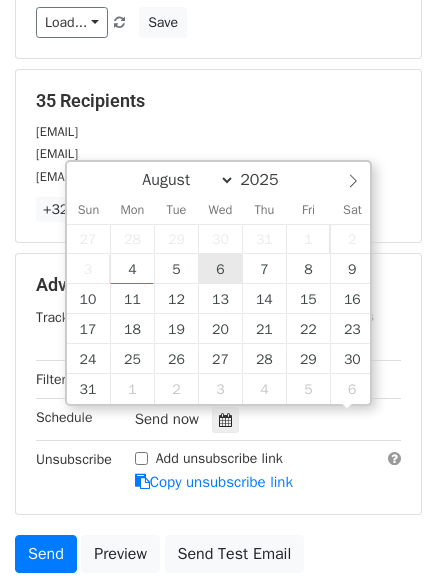 scroll, scrollTop: 1, scrollLeft: 0, axis: vertical 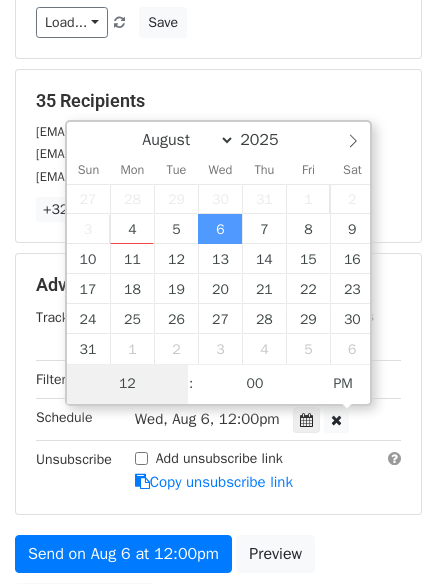 type on "6" 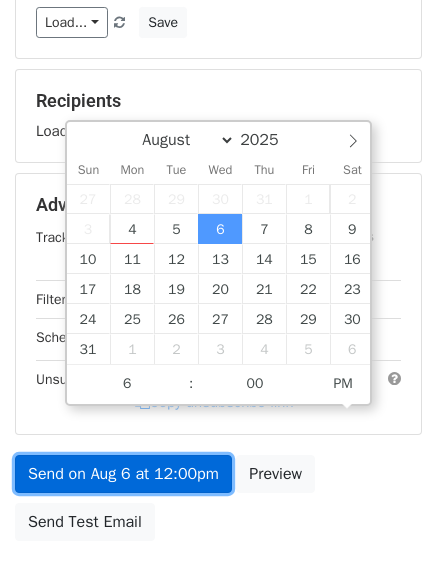 type on "2025-08-06 18:00" 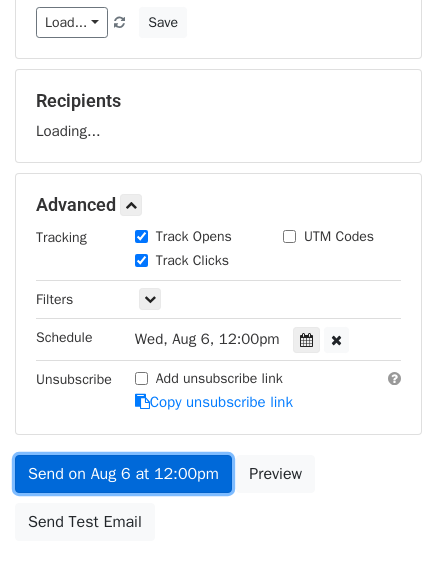 click on "Send on Aug 6 at 12:00pm" at bounding box center [123, 474] 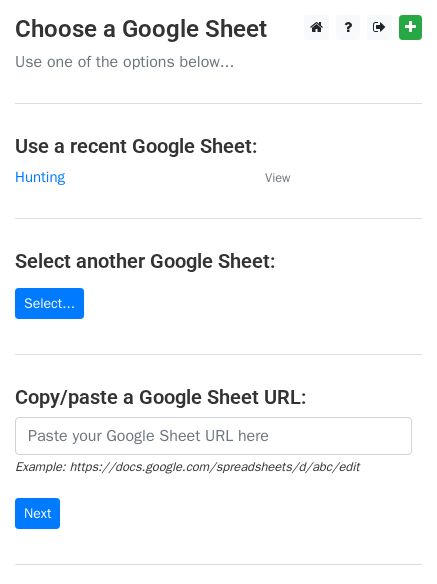 scroll, scrollTop: 0, scrollLeft: 0, axis: both 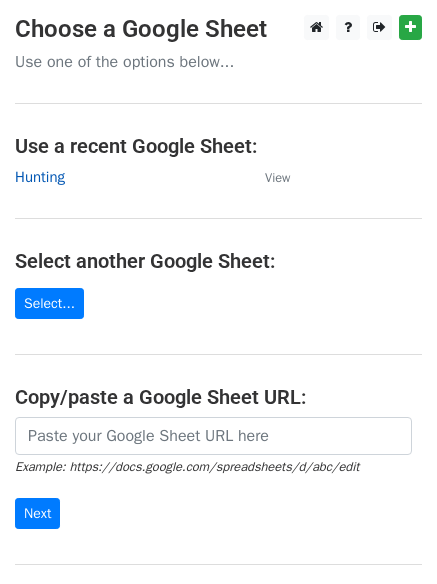 click on "Hunting" at bounding box center (40, 177) 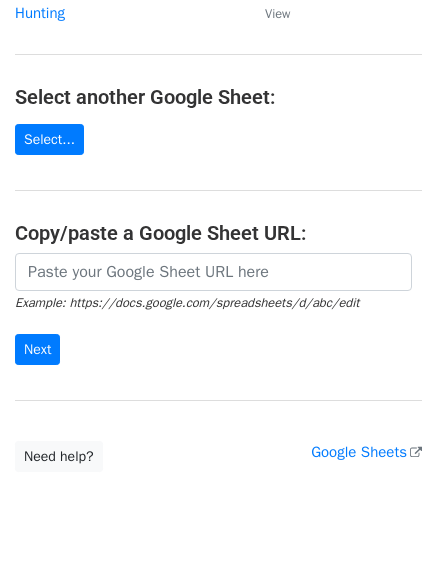 scroll, scrollTop: 212, scrollLeft: 0, axis: vertical 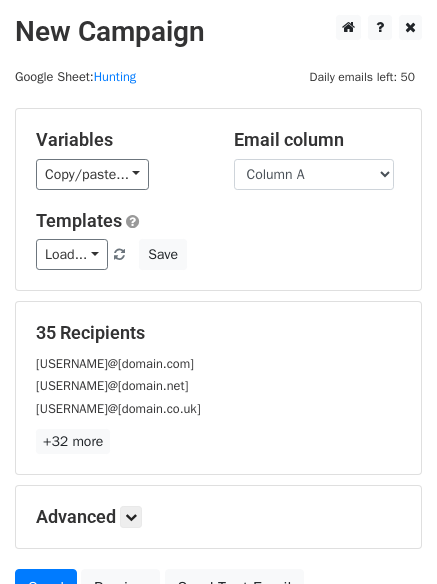 click on "+32 more" at bounding box center [218, 441] 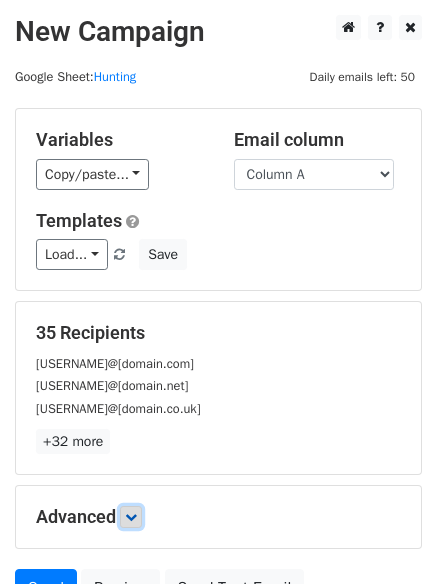 click at bounding box center [131, 517] 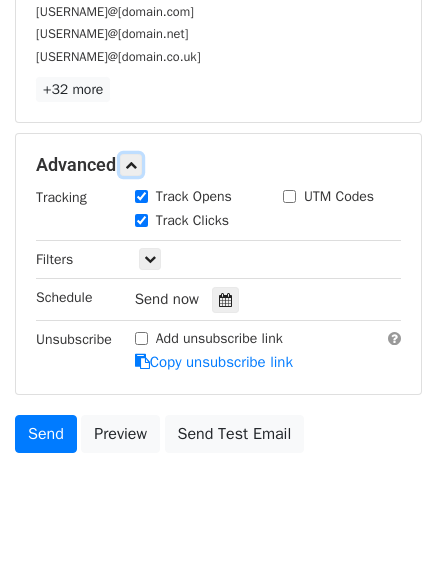 scroll, scrollTop: 355, scrollLeft: 0, axis: vertical 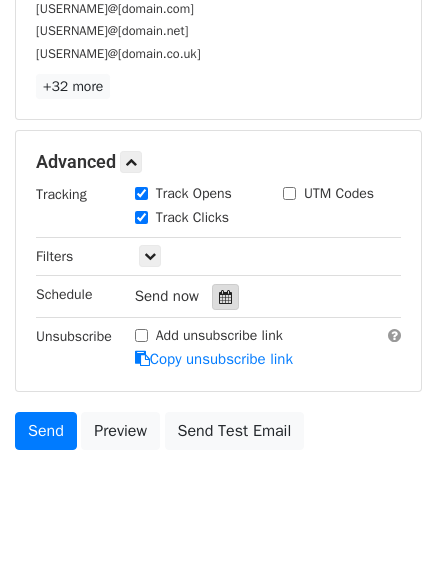 click at bounding box center (225, 297) 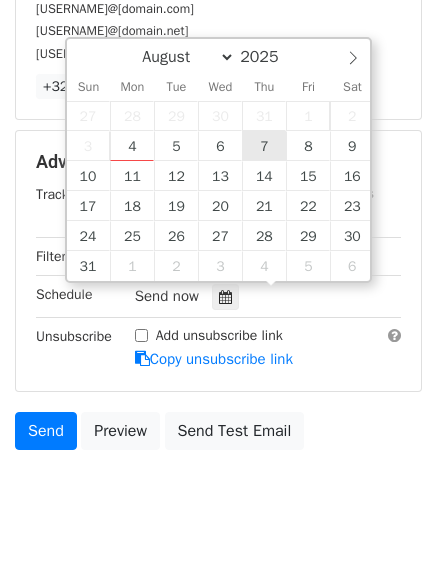 type on "2025-08-07 12:00" 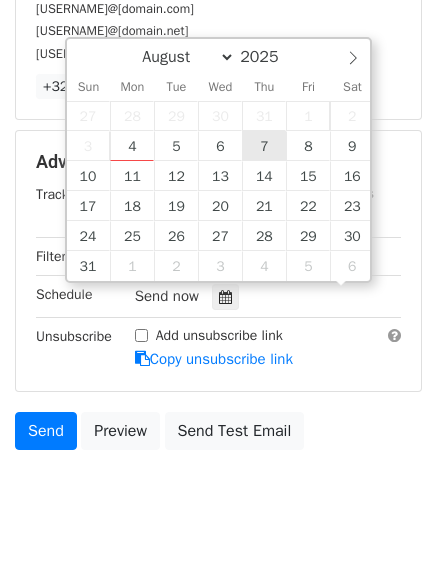 scroll, scrollTop: 1, scrollLeft: 0, axis: vertical 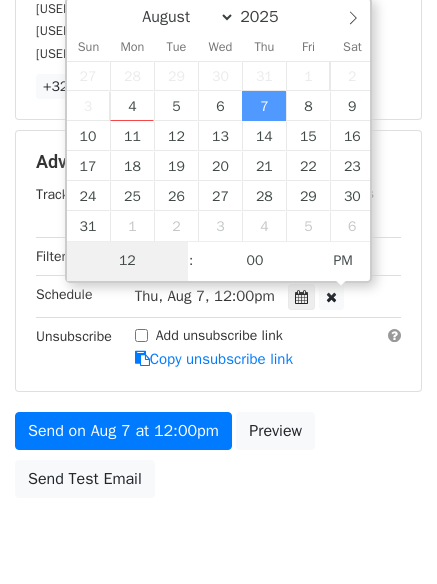 type on "7" 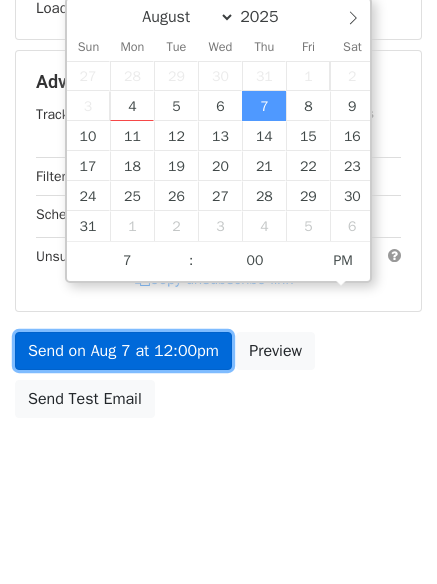 type on "2025-08-07 19:00" 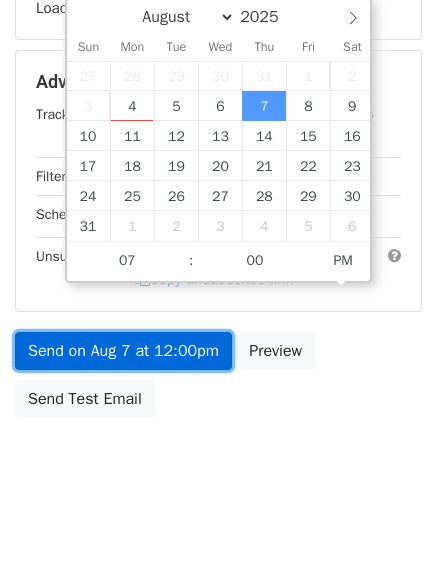 click on "Send on Aug 7 at 12:00pm" at bounding box center [123, 351] 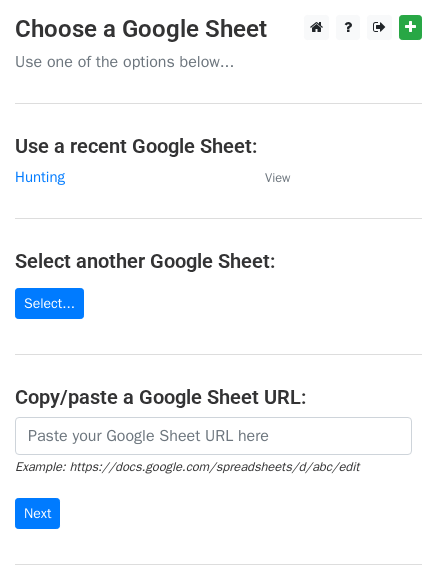 scroll, scrollTop: 0, scrollLeft: 0, axis: both 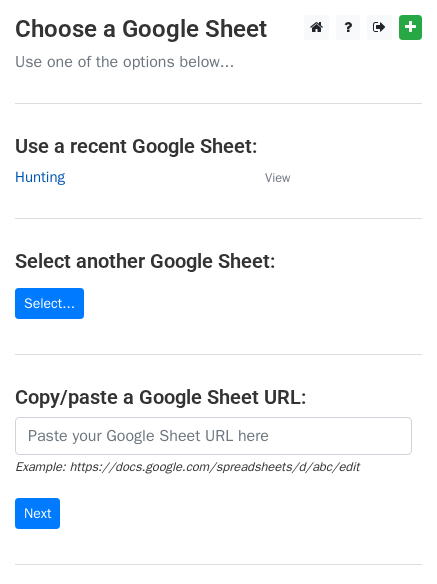 click on "Hunting" at bounding box center (40, 177) 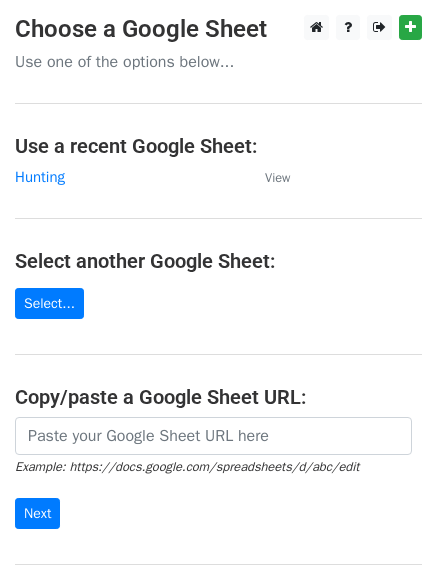 click on "Choose a Google Sheet
Use one of the options below...
Use a recent Google Sheet:
Hunting
View
Select another Google Sheet:
Select...
Copy/paste a Google Sheet URL:
Example:
https://docs.google.com/spreadsheets/d/abc/edit
Next
Google Sheets
Need help?
Help
×
Why do I need to copy/paste a Google Sheet URL?
Normally, MergeMail would show you a list of your Google Sheets to choose from, but because you didn't allow MergeMail access to your Google Drive, it cannot show you a list of your Google Sheets. You can read more about permissions in our  support pages .
If you'd like to see a list of your Google Sheets, you'll need to  sign out of MergeMail  and then sign back in and allow access to your Google Drive.
Are your recipients in a CSV or Excel file?
Import your CSV or Excel file into a Google Sheet  then try again.
Need help with something else?
Read our" at bounding box center (218, 325) 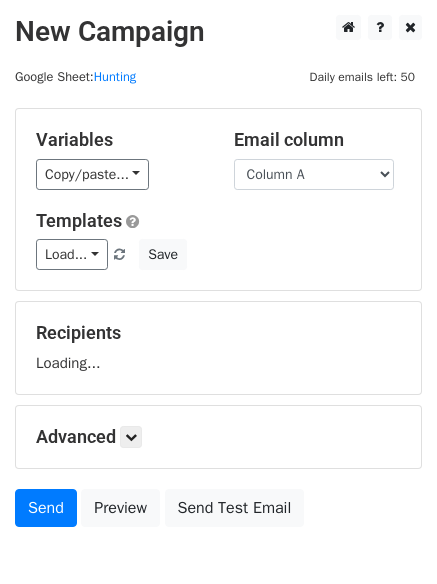scroll, scrollTop: 0, scrollLeft: 0, axis: both 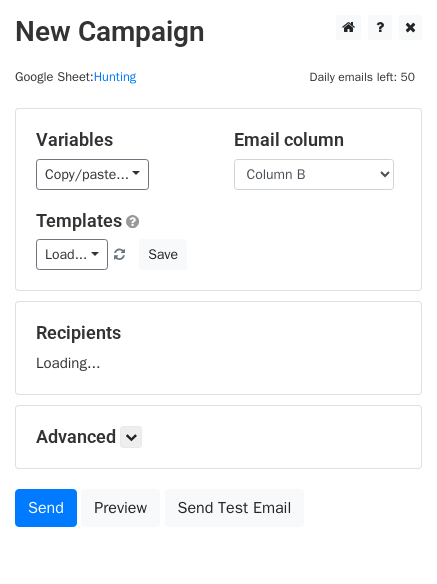 click on "Column A
Column B
Column C" at bounding box center (314, 174) 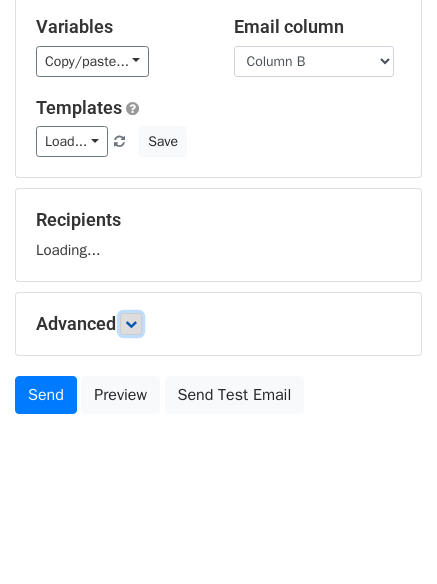 click at bounding box center [131, 324] 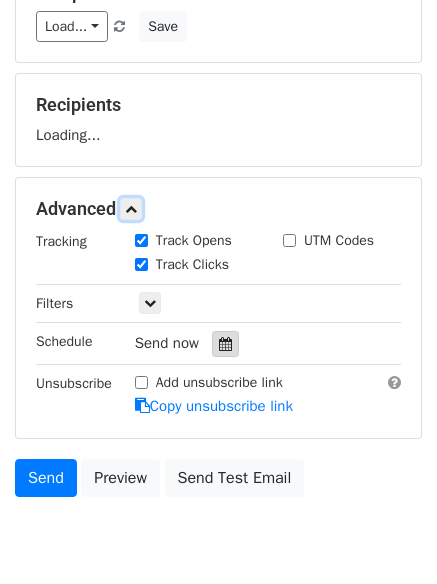 scroll, scrollTop: 229, scrollLeft: 0, axis: vertical 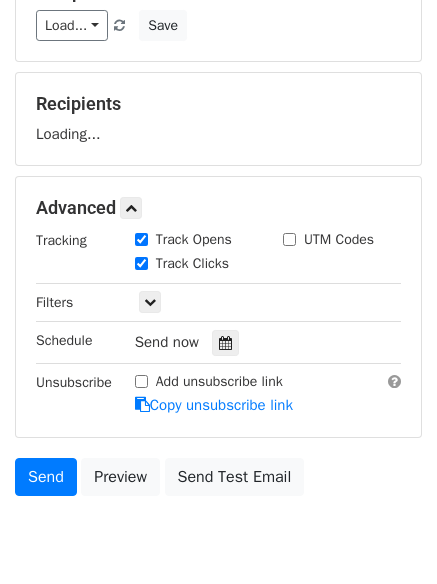 click on "Track Clicks" at bounding box center (194, 265) 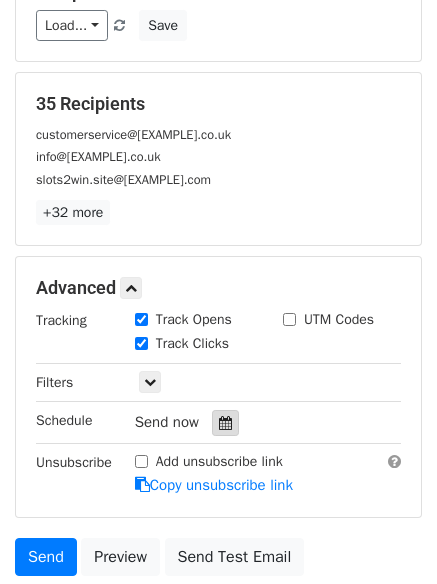 click at bounding box center (225, 423) 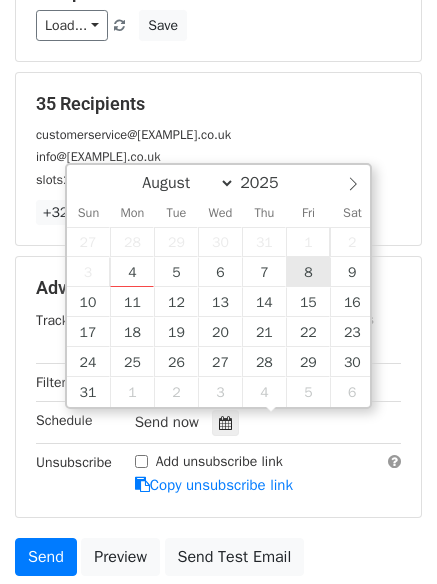 type on "2025-08-08 12:00" 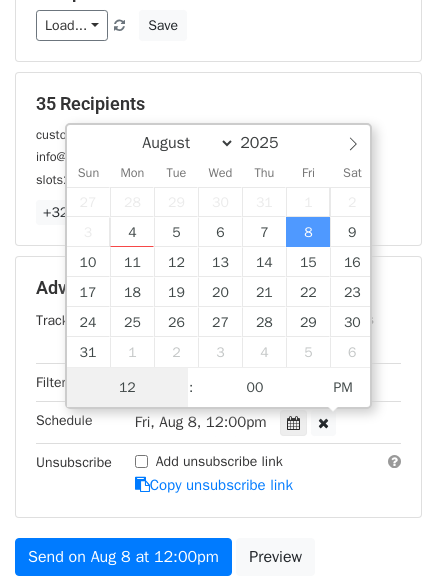 scroll, scrollTop: 1, scrollLeft: 0, axis: vertical 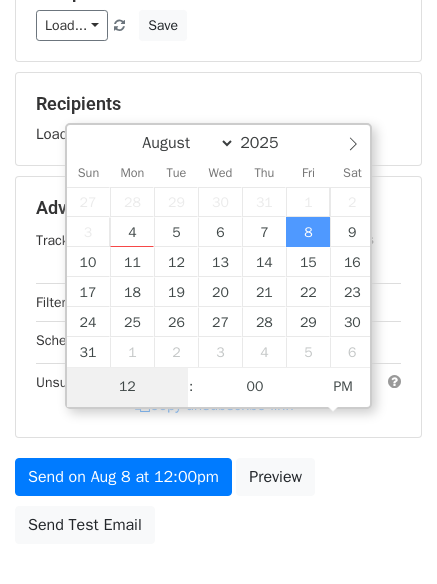 type on "8" 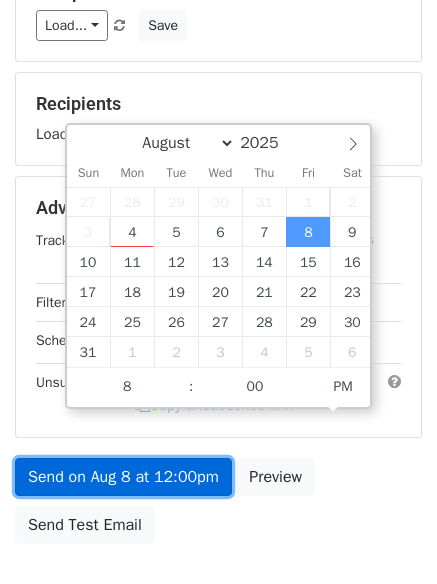 type on "2025-08-08 20:00" 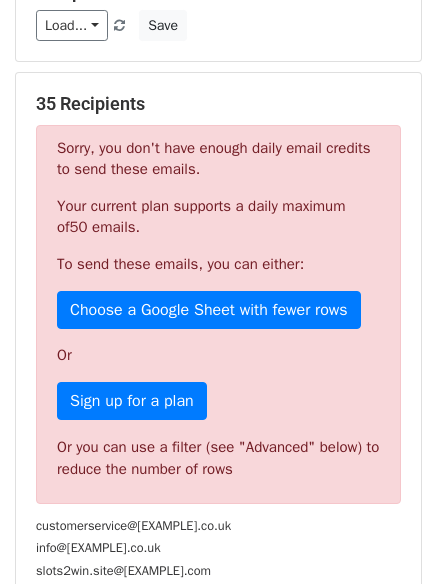 click on "Variables
Copy/paste...
{{Column A}}
{{Column B}}
{{Column C}}
Email column
Column A
Column B
Column C
Templates
Load...
No templates saved
Save
35 Recipients
Sorry, you don't have enough daily email credits to send these emails.
Your current plan supports a daily maximum of  50 emails .
To send these emails, you can either:
Choose a Google Sheet with fewer rows
Or
Sign up for a plan
Or you can use a filter (see "Advanced" below) to reduce the number of rows
customerservice@mrmouldings.co.uk
info@zen-dental.co.uk
slots2win.site@gmail.com
+32 more
35 Recipients
×
customerservice@mrmouldings.co.uk
info@zen-dental.co.uk
slots2win.site@gmail.com
scott@fmmarble.com
admin@green-dental.co.uk
info@pricegunland.co.uk
info@labelmetrics.co.uk" at bounding box center (218, 452) 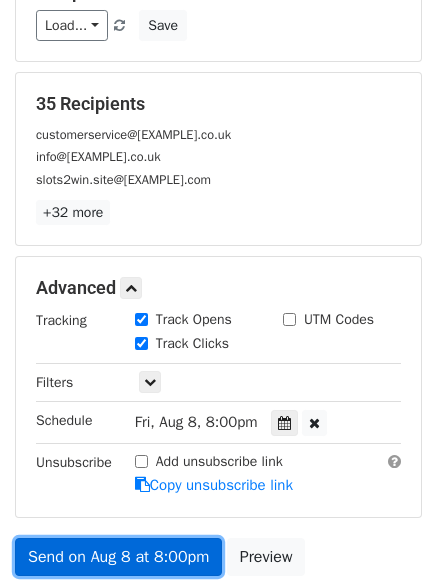 click on "Send on Aug 8 at 8:00pm" at bounding box center [118, 557] 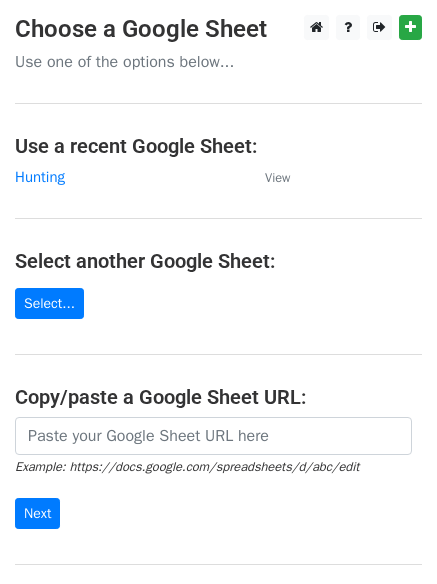 scroll, scrollTop: 0, scrollLeft: 0, axis: both 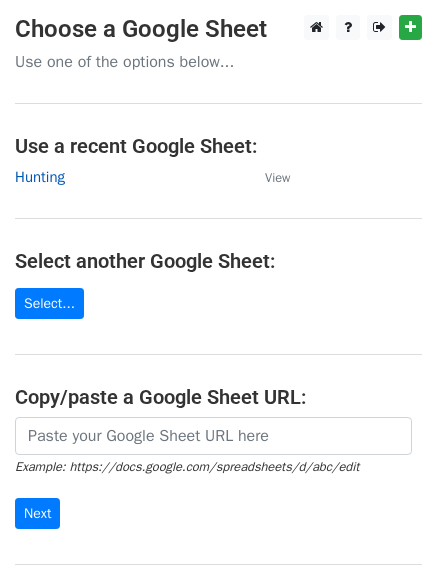 click on "Hunting" at bounding box center [40, 177] 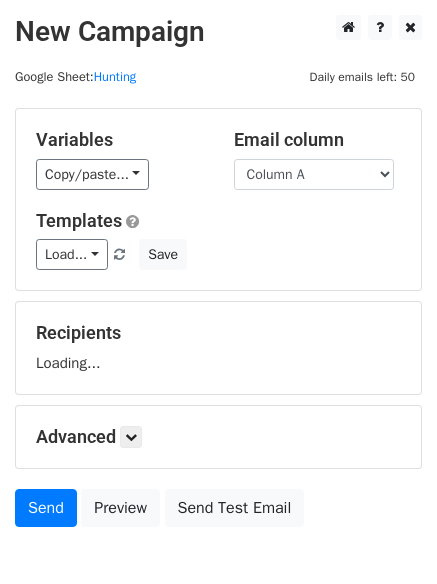 scroll, scrollTop: 0, scrollLeft: 0, axis: both 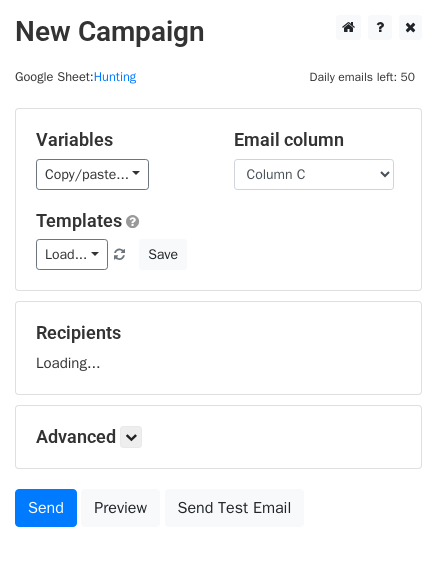 click on "Column A
Column B
Column C" at bounding box center (314, 174) 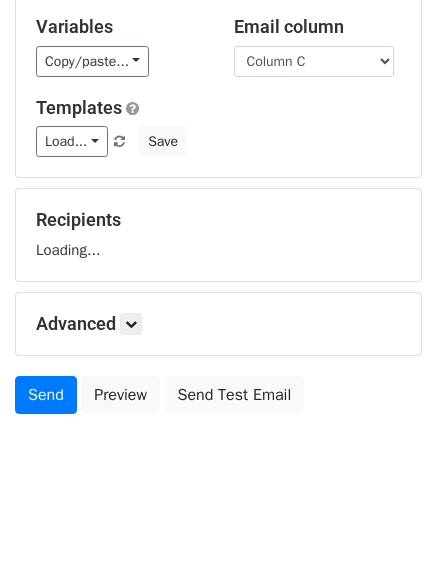 click on "Advanced" at bounding box center [218, 324] 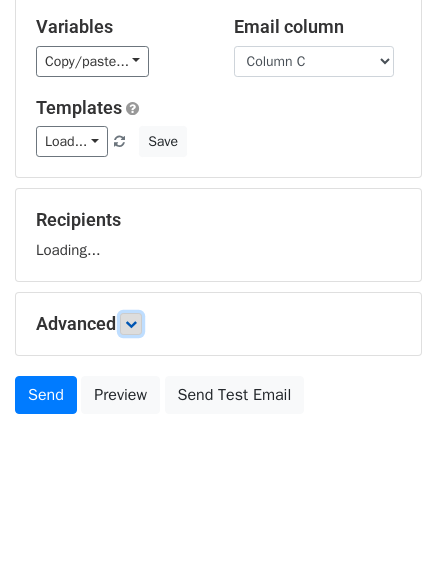 click on "Variables
Copy/paste...
{{Column A}}
{{Column B}}
{{Column C}}
Email column
Column A
Column B
Column C
Templates
Load...
No templates saved
Save
Recipients Loading...
Advanced
Tracking
Track Opens
UTM Codes
Track Clicks
Filters
Only include spreadsheet rows that match the following filters:
Schedule
Send now
Unsubscribe
Add unsubscribe link
Copy unsubscribe link
Send
Preview
Send Test Email" at bounding box center (218, 209) 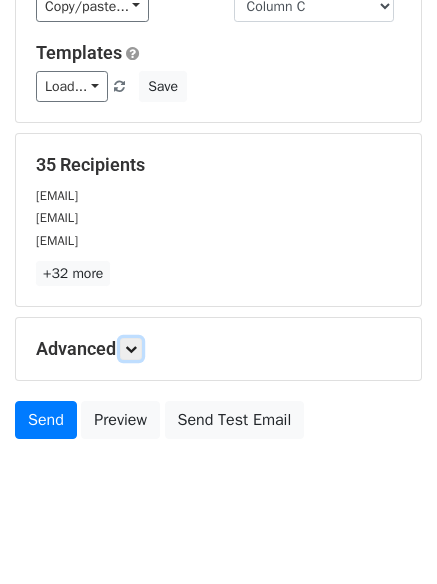 scroll, scrollTop: 193, scrollLeft: 0, axis: vertical 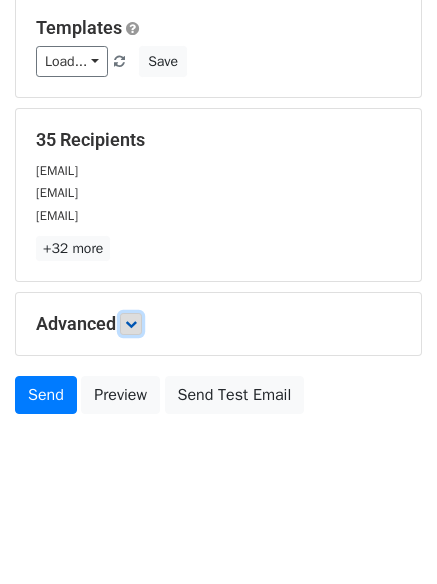 click at bounding box center [131, 324] 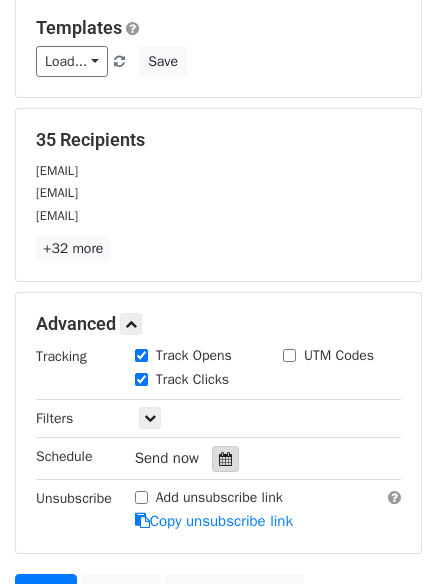 click at bounding box center [225, 459] 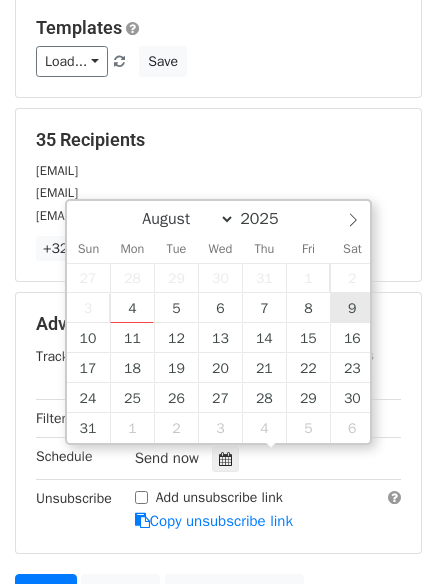 type on "2025-08-09 12:00" 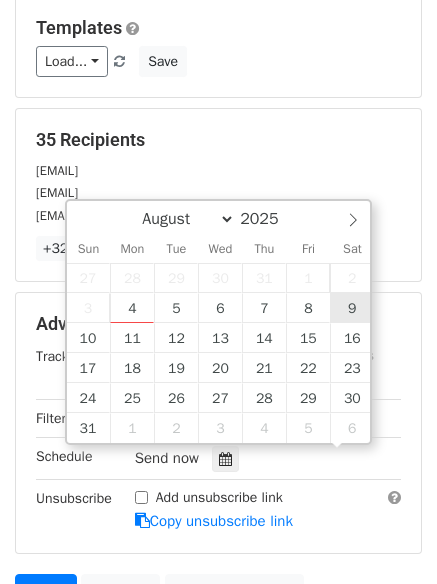 scroll, scrollTop: 1, scrollLeft: 0, axis: vertical 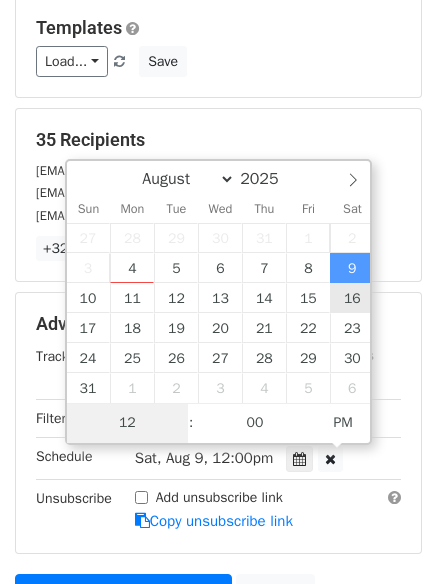 type on "9" 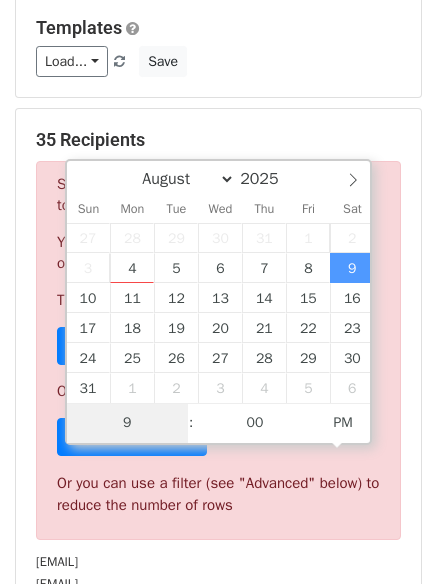 scroll, scrollTop: 828, scrollLeft: 0, axis: vertical 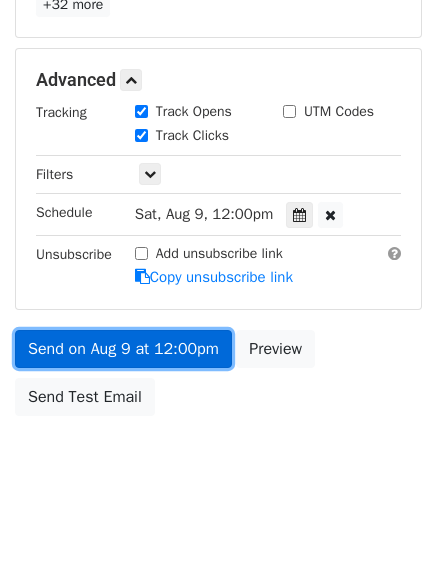 type on "2025-08-09 21:00" 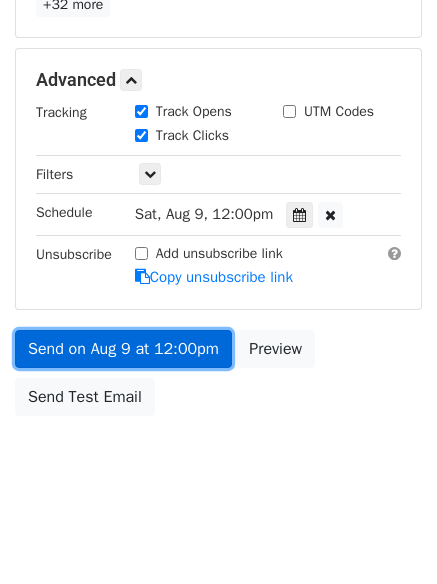 click on "Send on Aug 9 at 12:00pm" at bounding box center [123, 349] 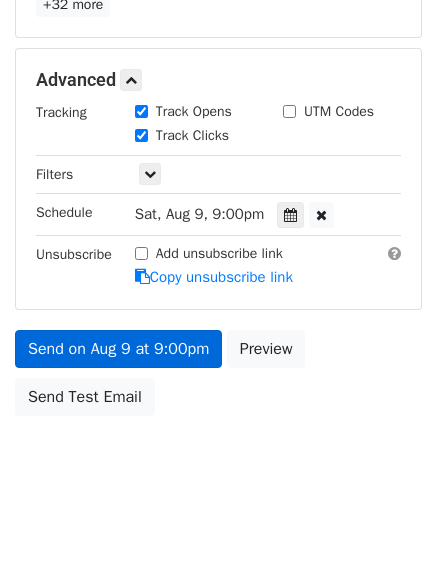 scroll, scrollTop: 357, scrollLeft: 0, axis: vertical 